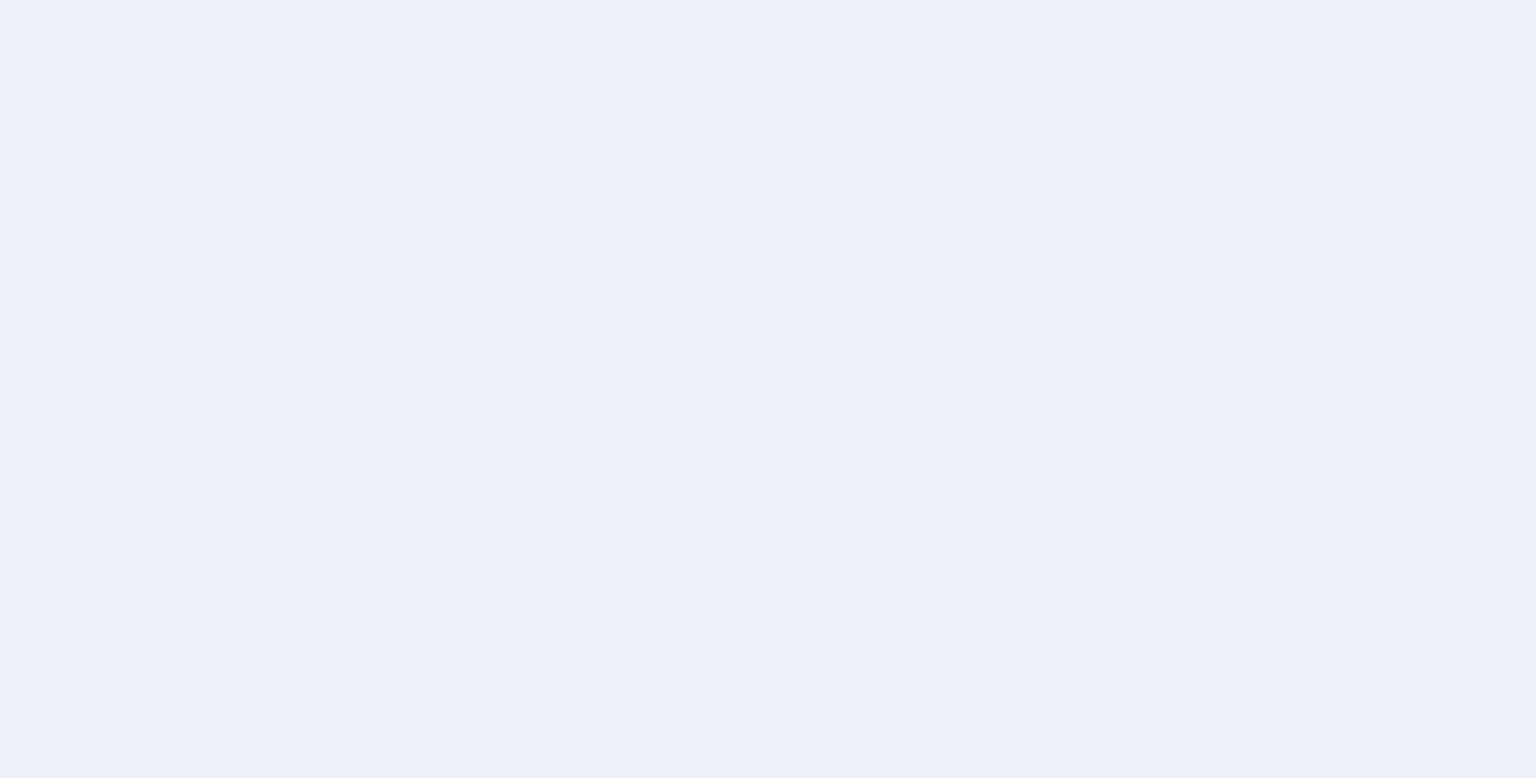 scroll, scrollTop: 0, scrollLeft: 0, axis: both 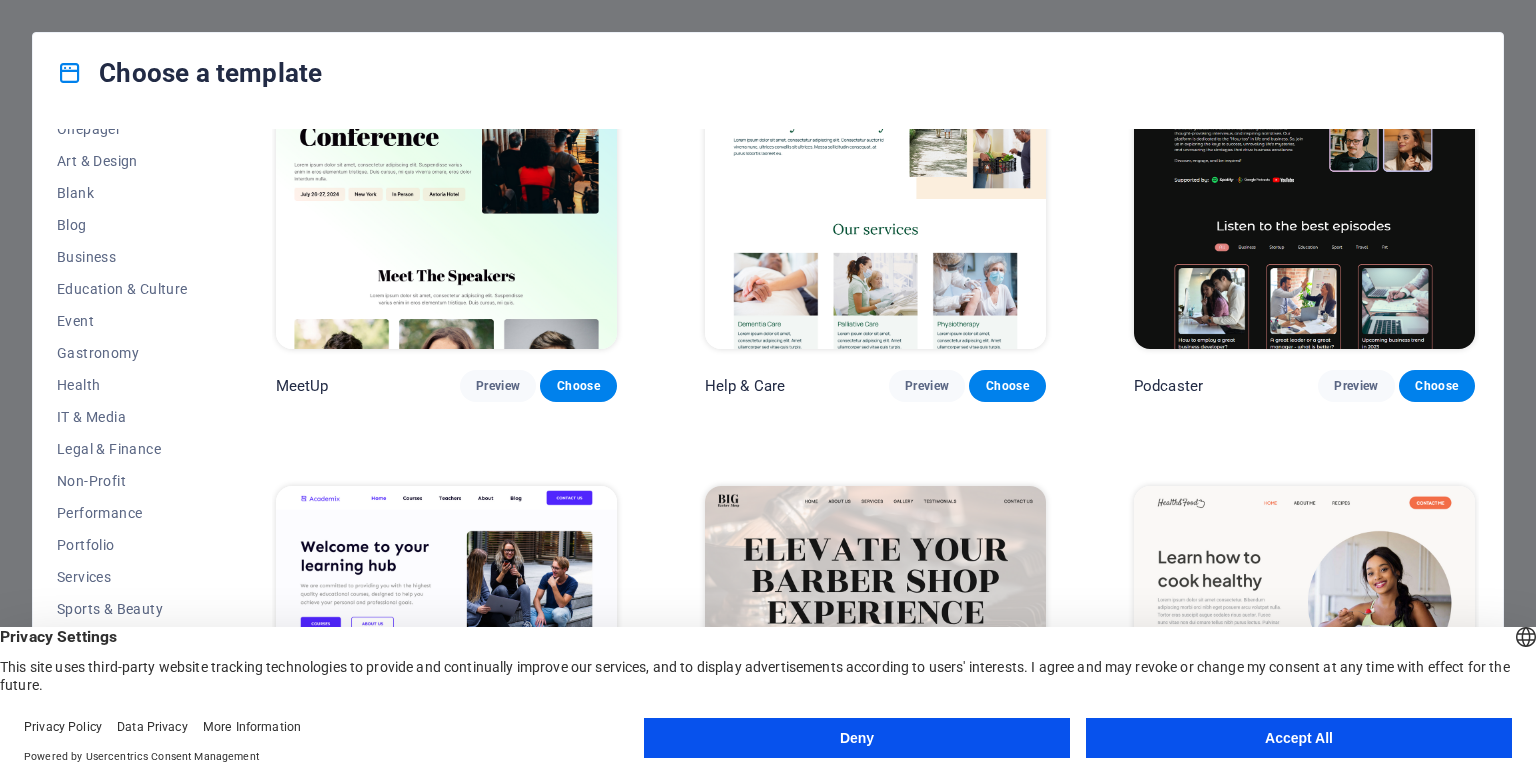 click on "Accept All" at bounding box center [1299, 738] 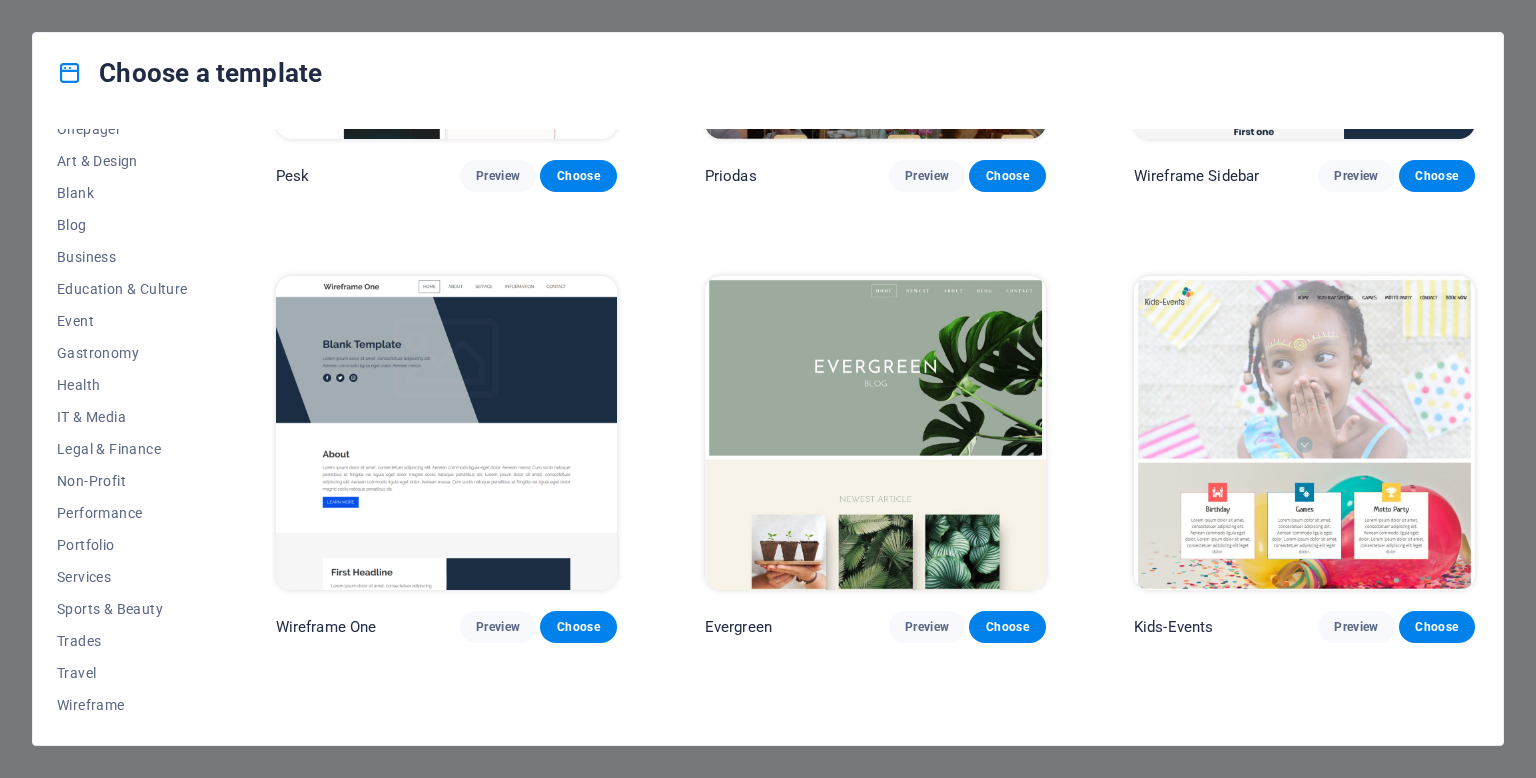 scroll, scrollTop: 7589, scrollLeft: 0, axis: vertical 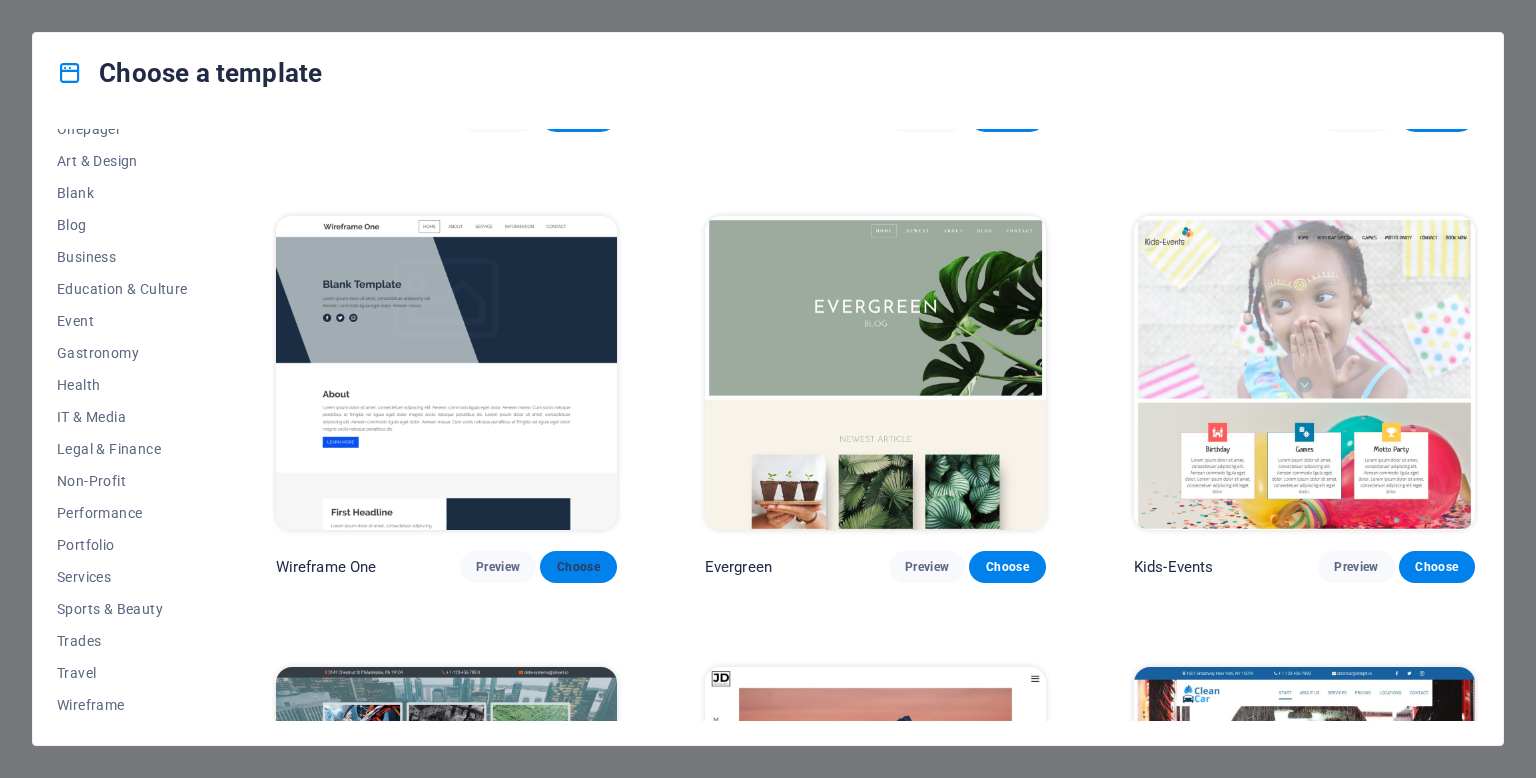 click on "Choose" at bounding box center [578, 567] 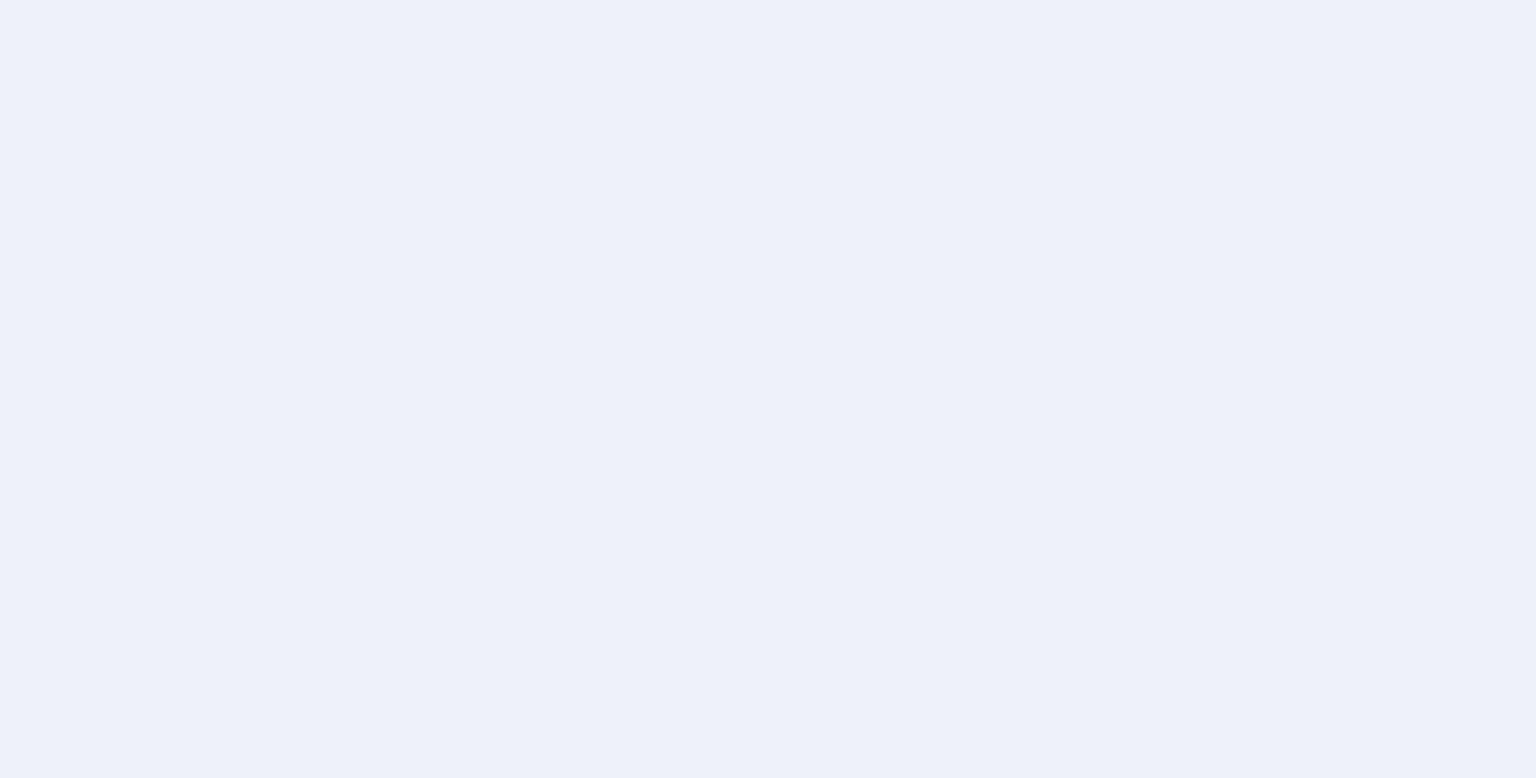scroll, scrollTop: 0, scrollLeft: 0, axis: both 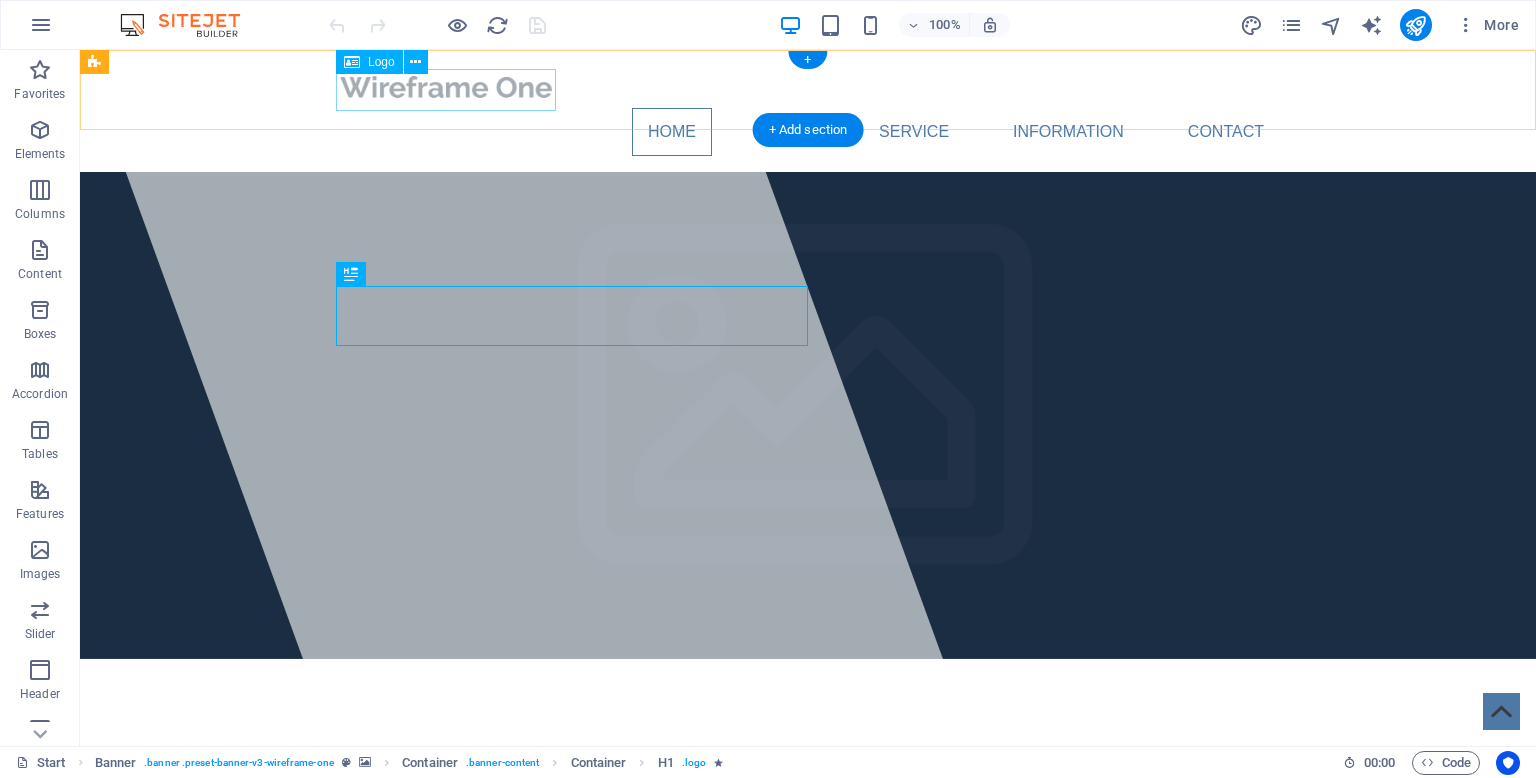 click at bounding box center [808, 87] 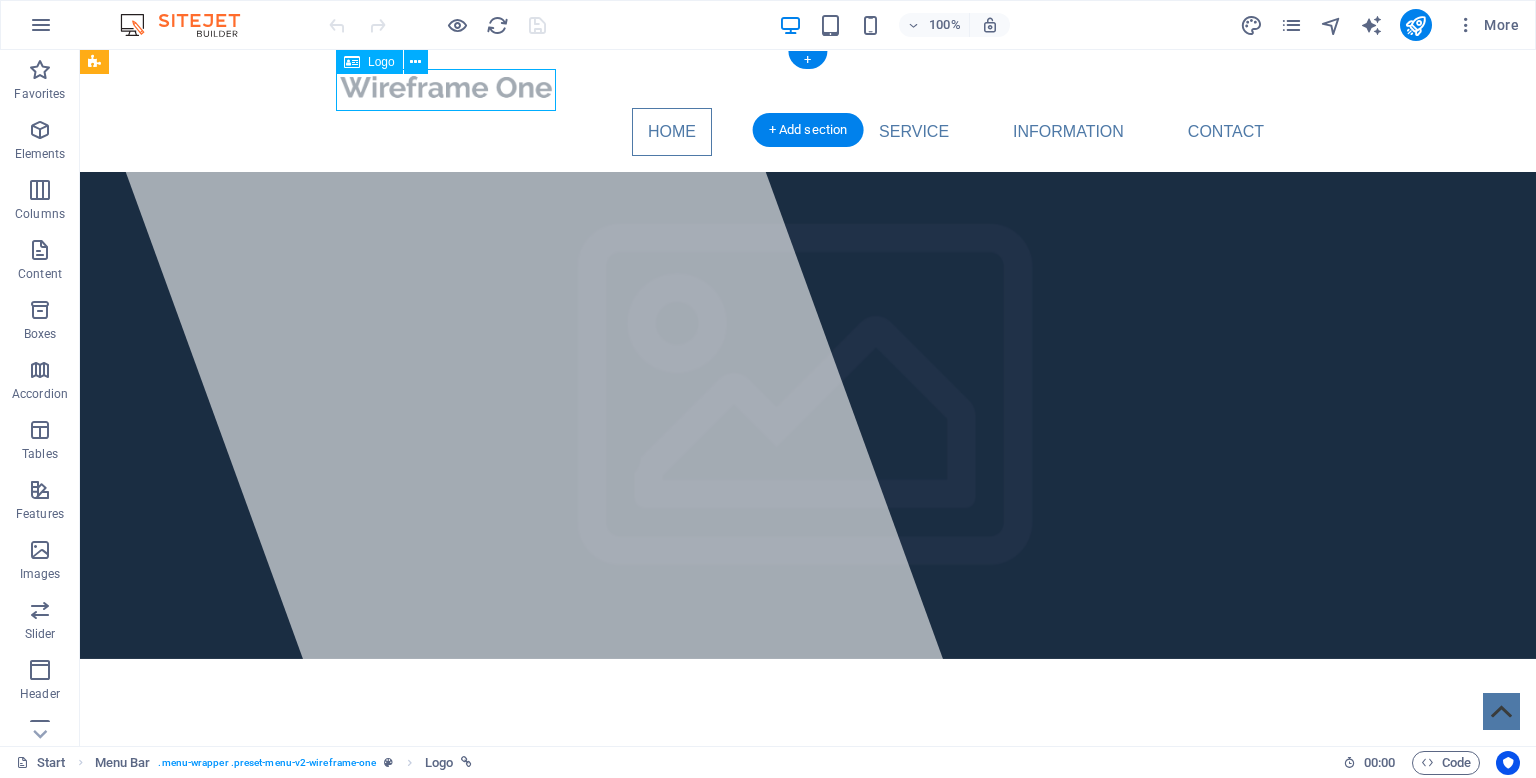 click at bounding box center [808, 87] 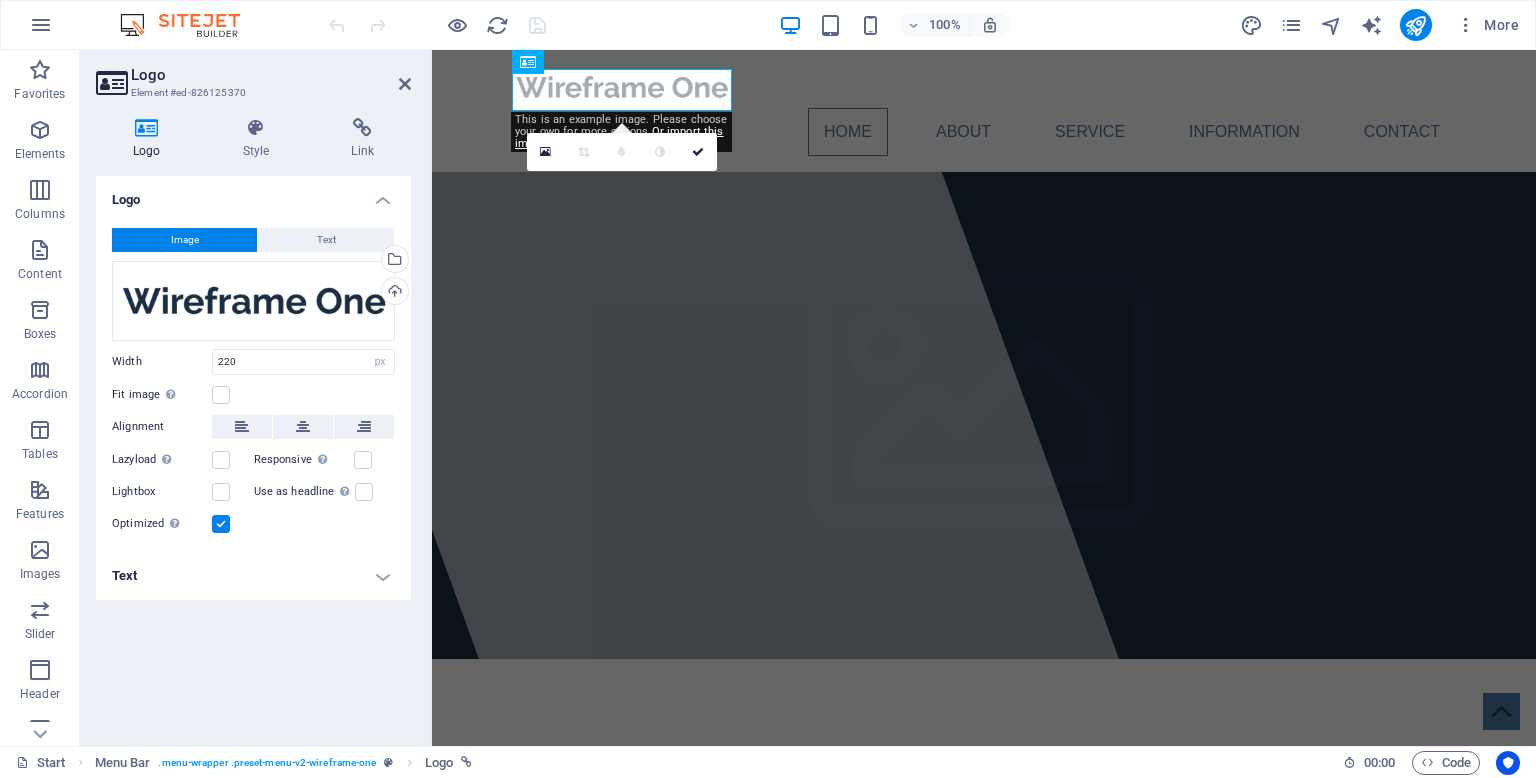 click at bounding box center (660, 152) 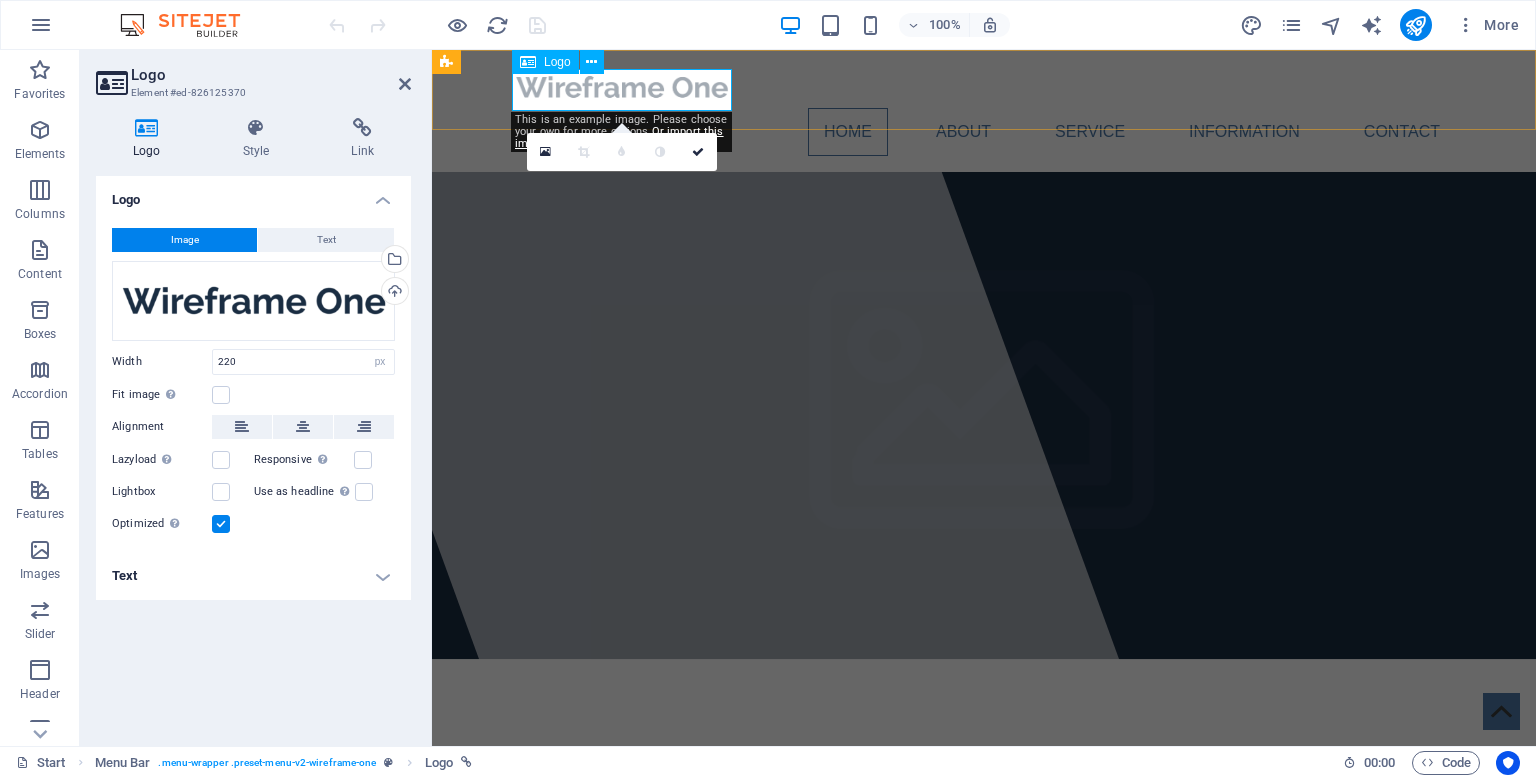 click at bounding box center [984, 87] 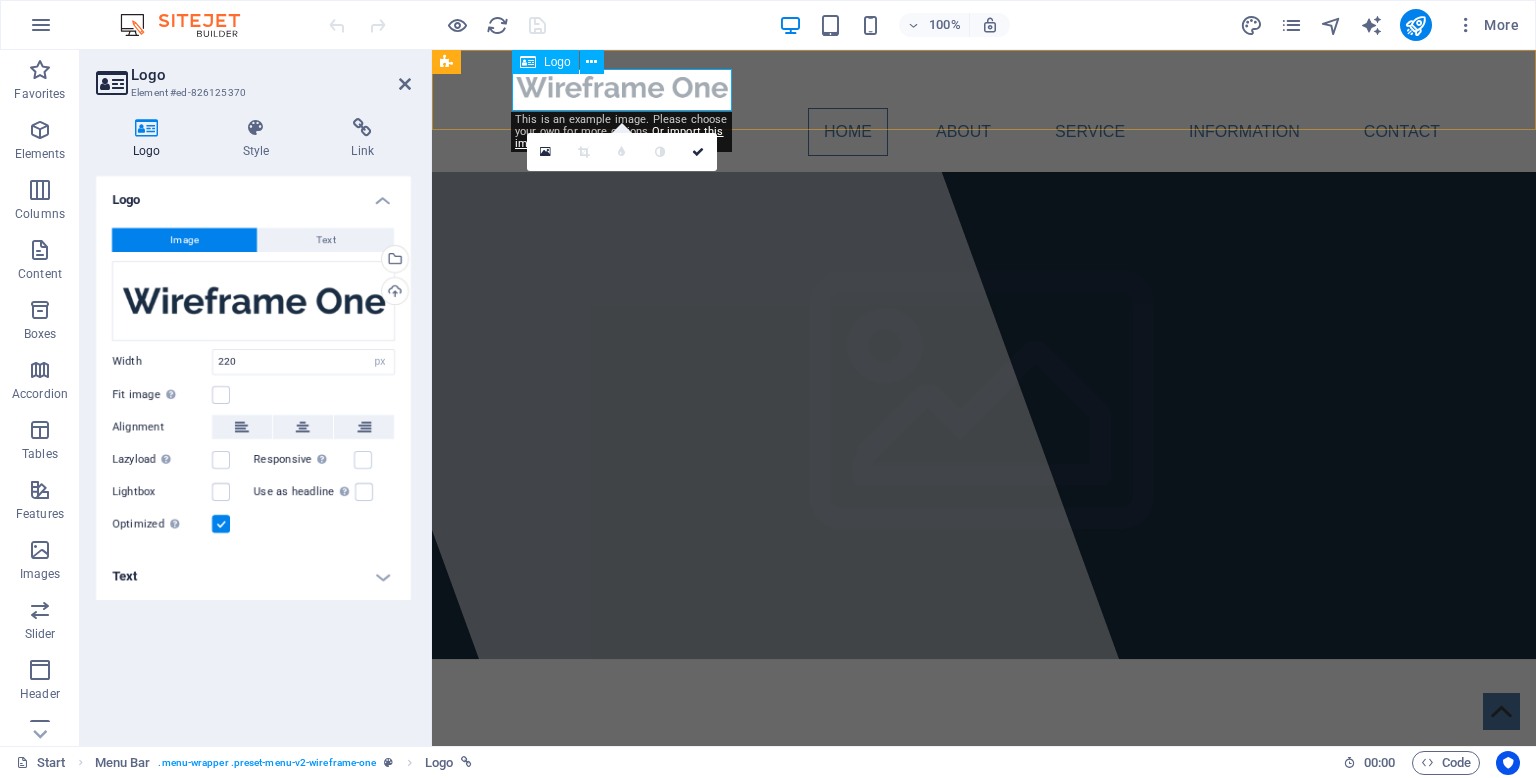 click at bounding box center [984, 87] 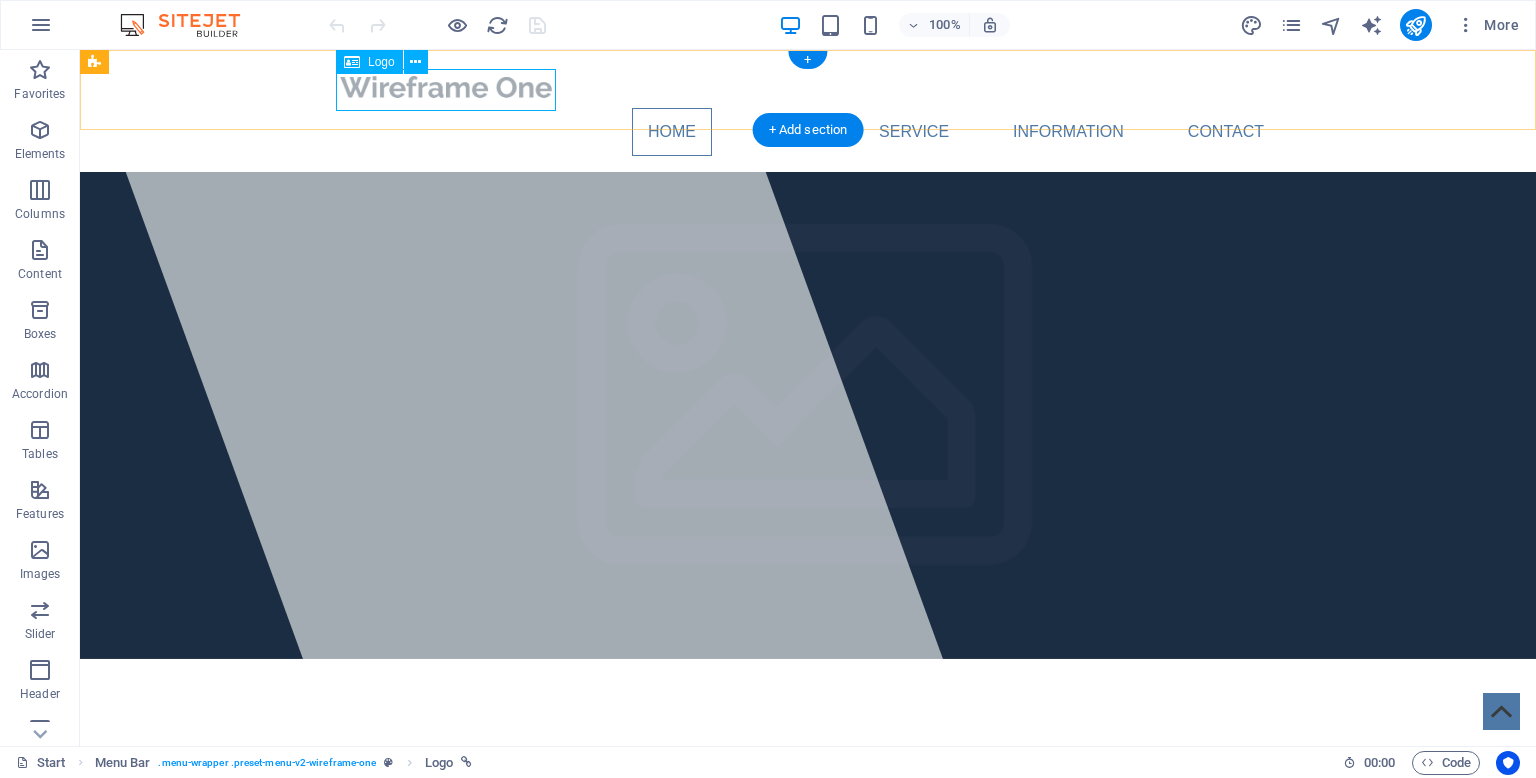 click at bounding box center (808, 87) 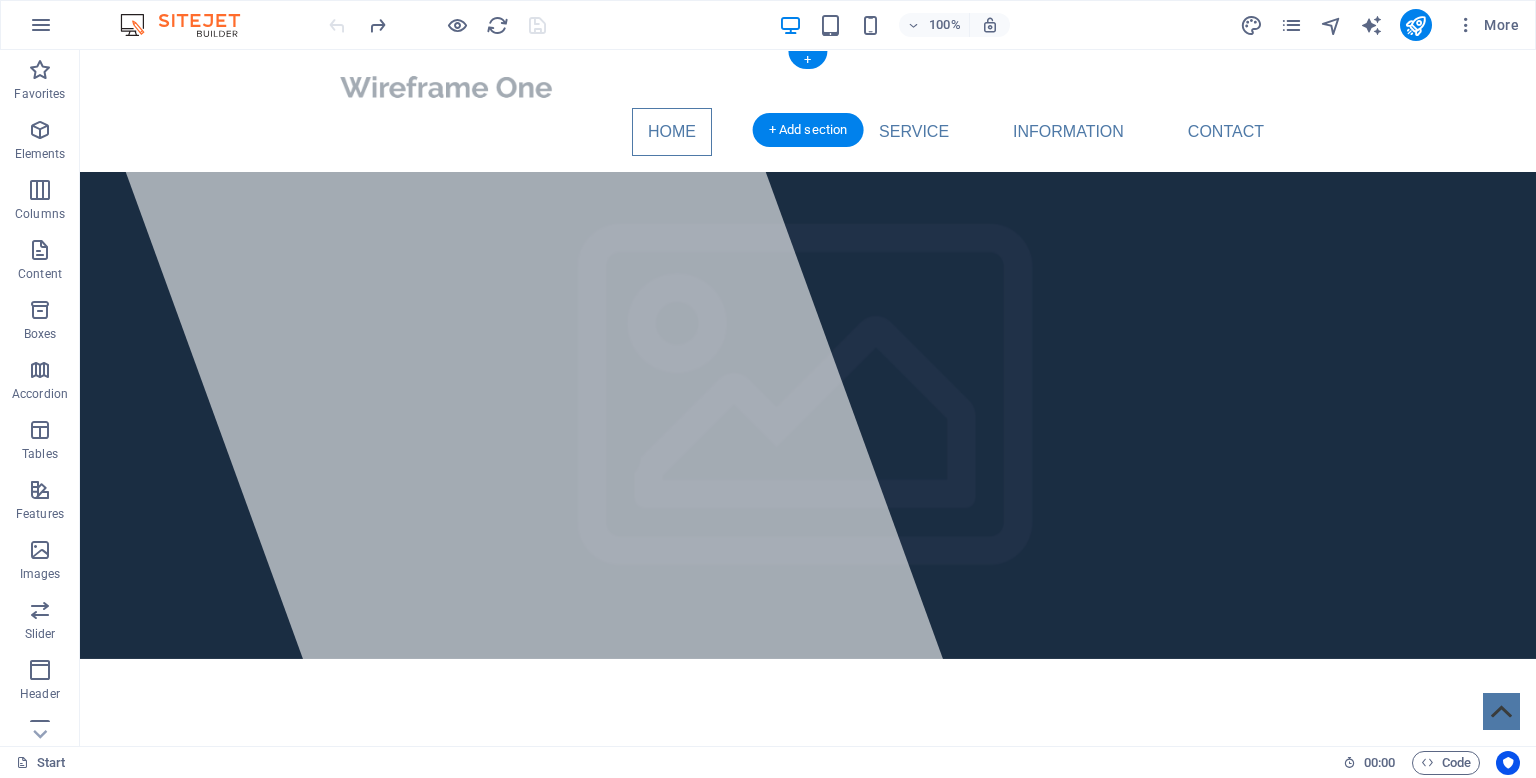 click at bounding box center (808, 87) 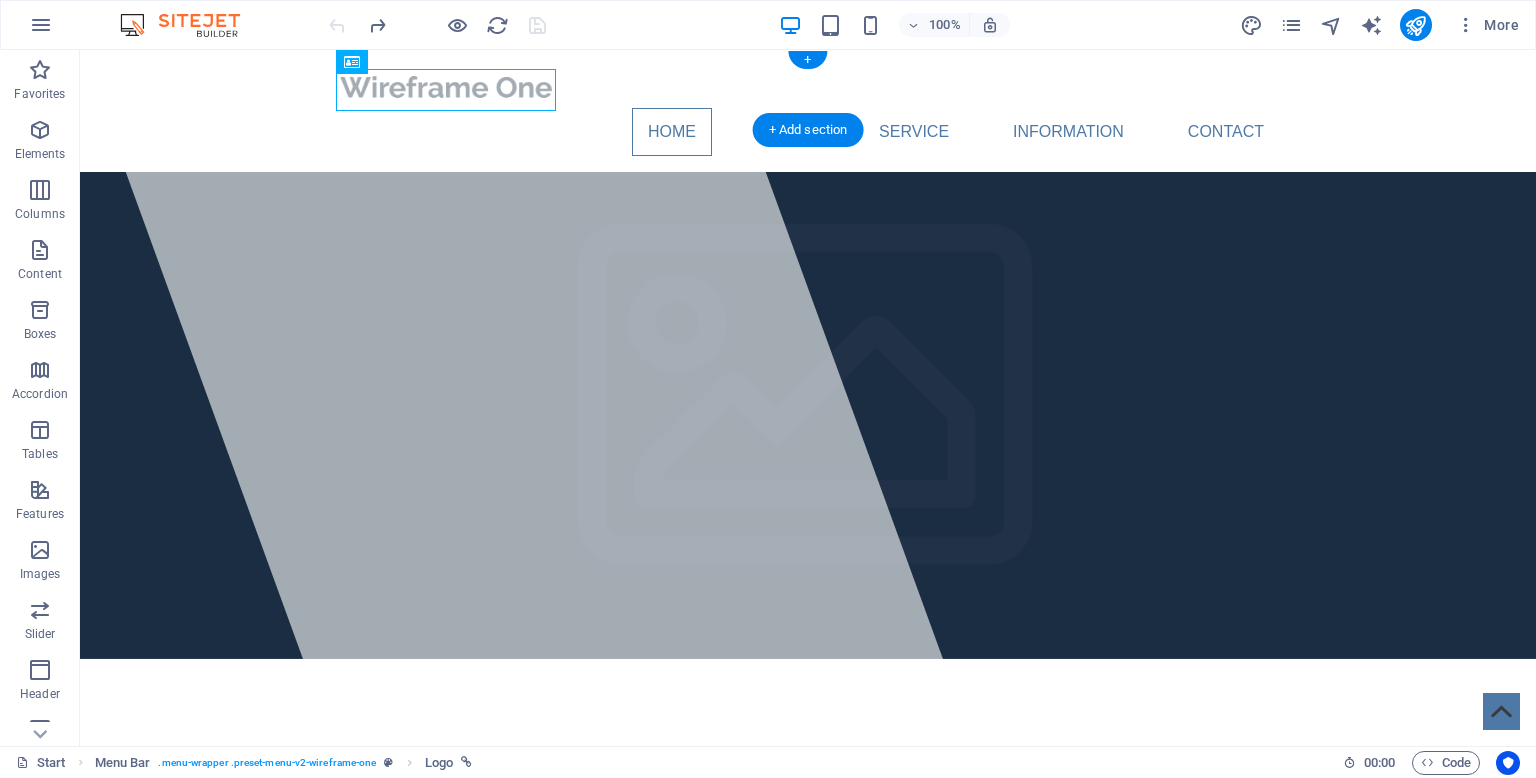 select on "px" 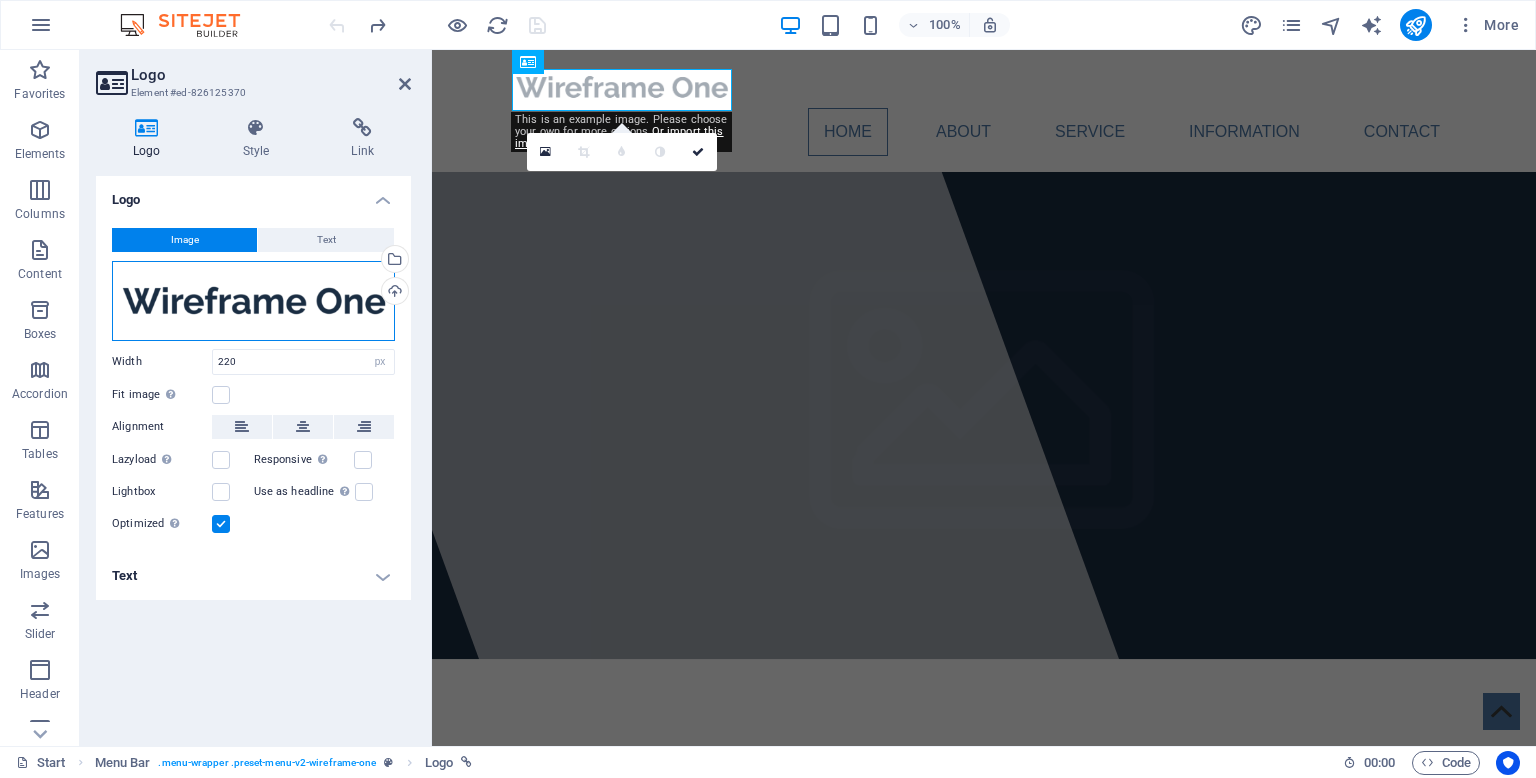 click on "Drag files here, click to choose files or select files from Files or our free stock photos & videos" at bounding box center (253, 301) 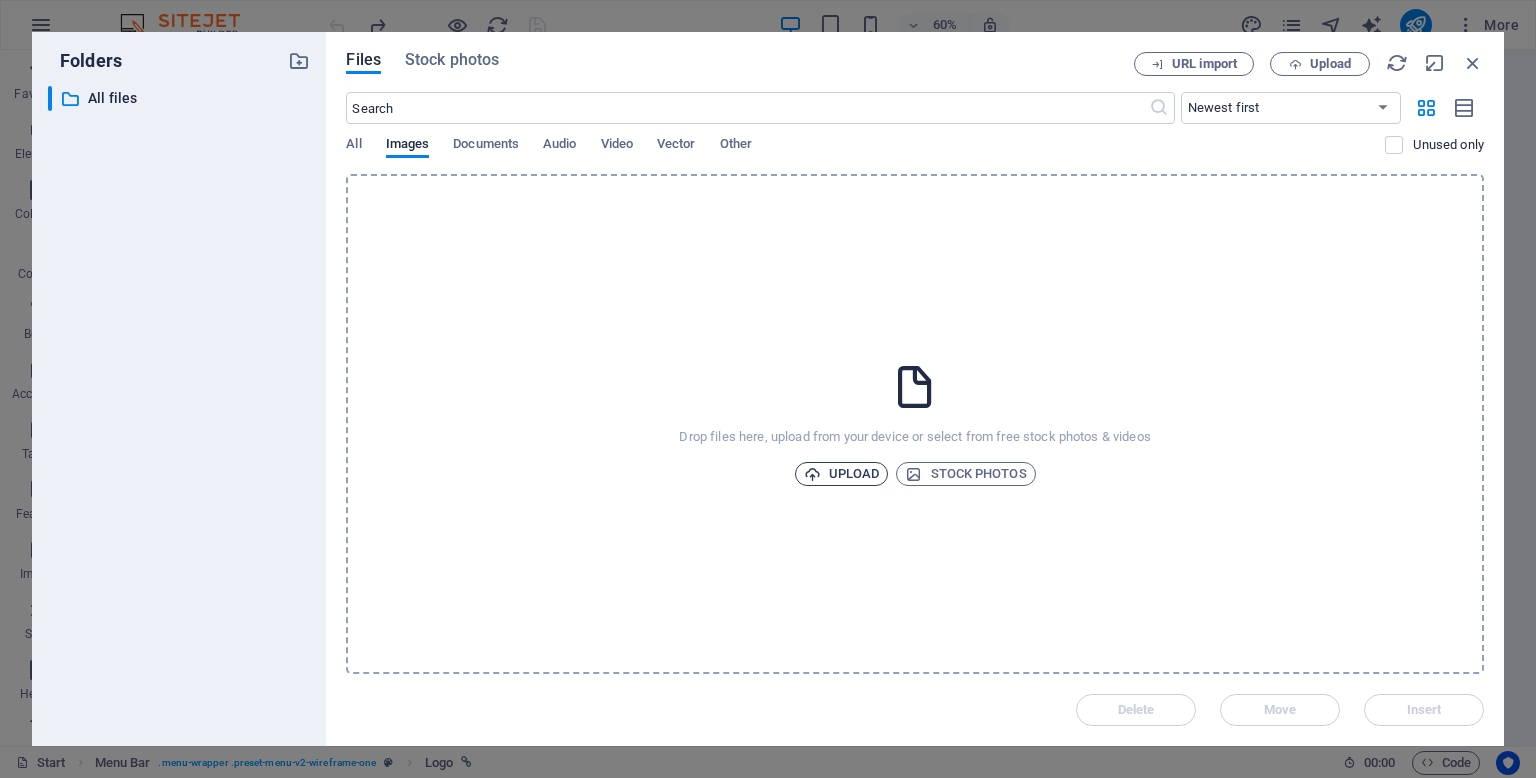 click on "Upload" at bounding box center [842, 474] 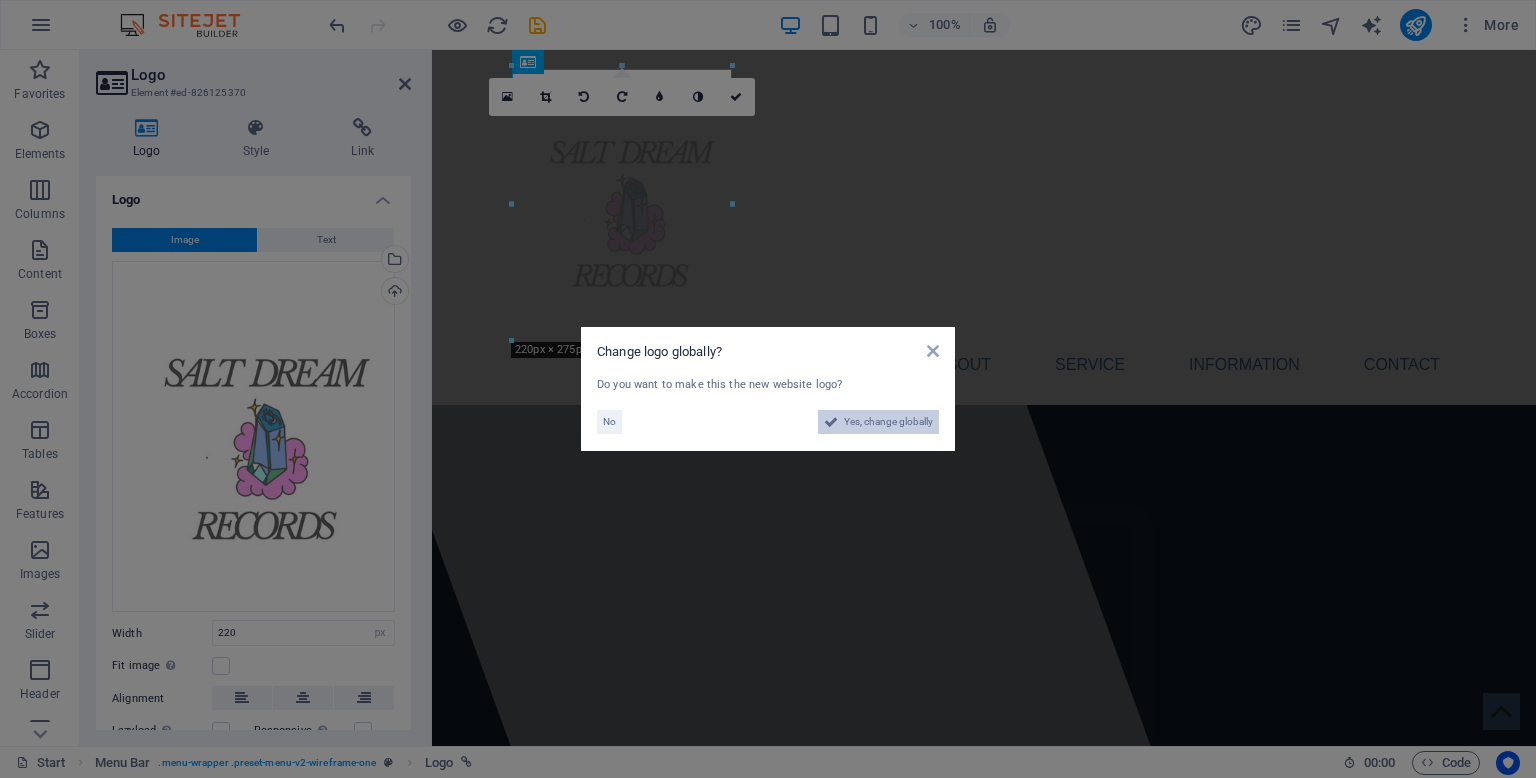 click on "Yes, change globally" at bounding box center (888, 422) 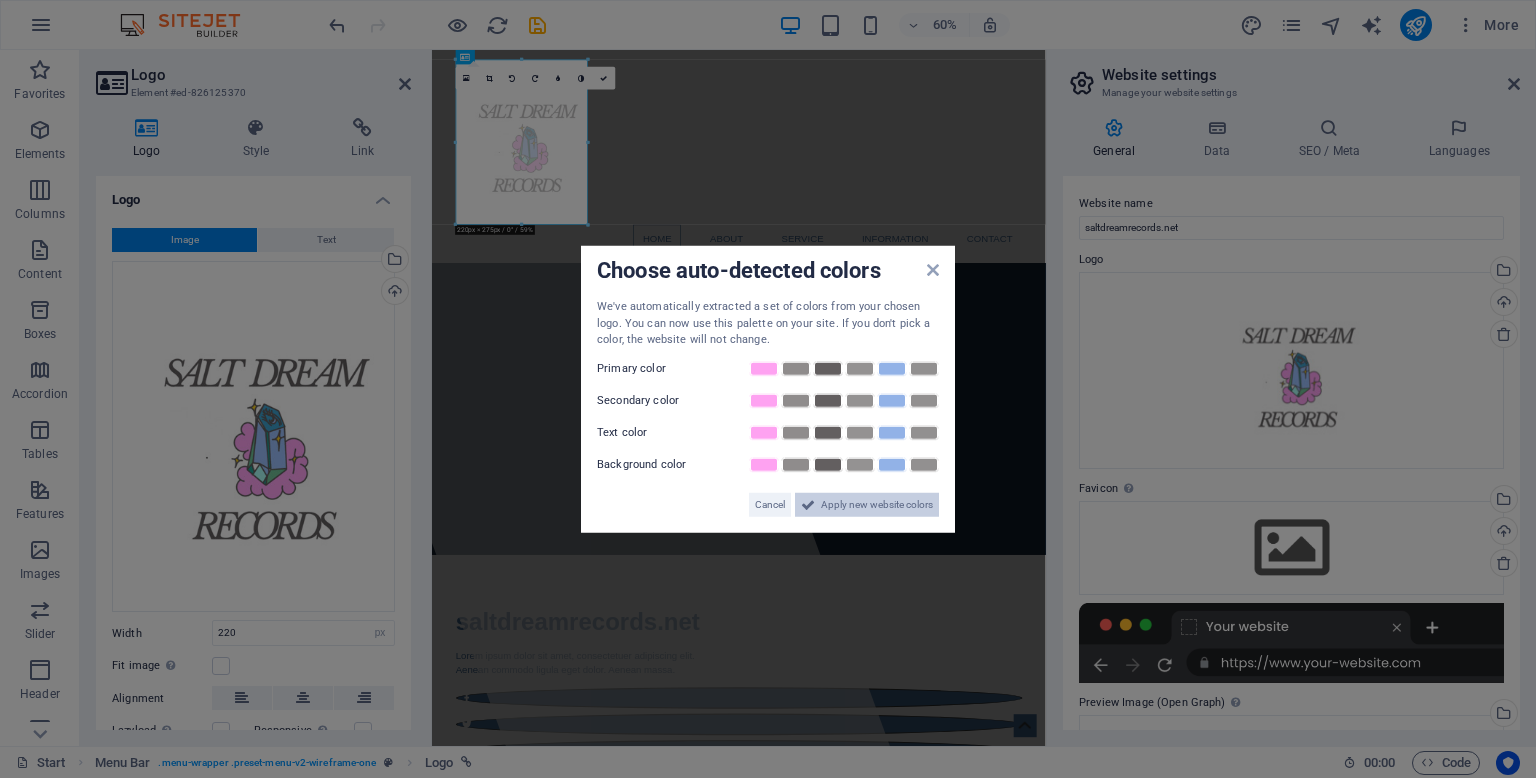 click on "Apply new website colors" at bounding box center (877, 504) 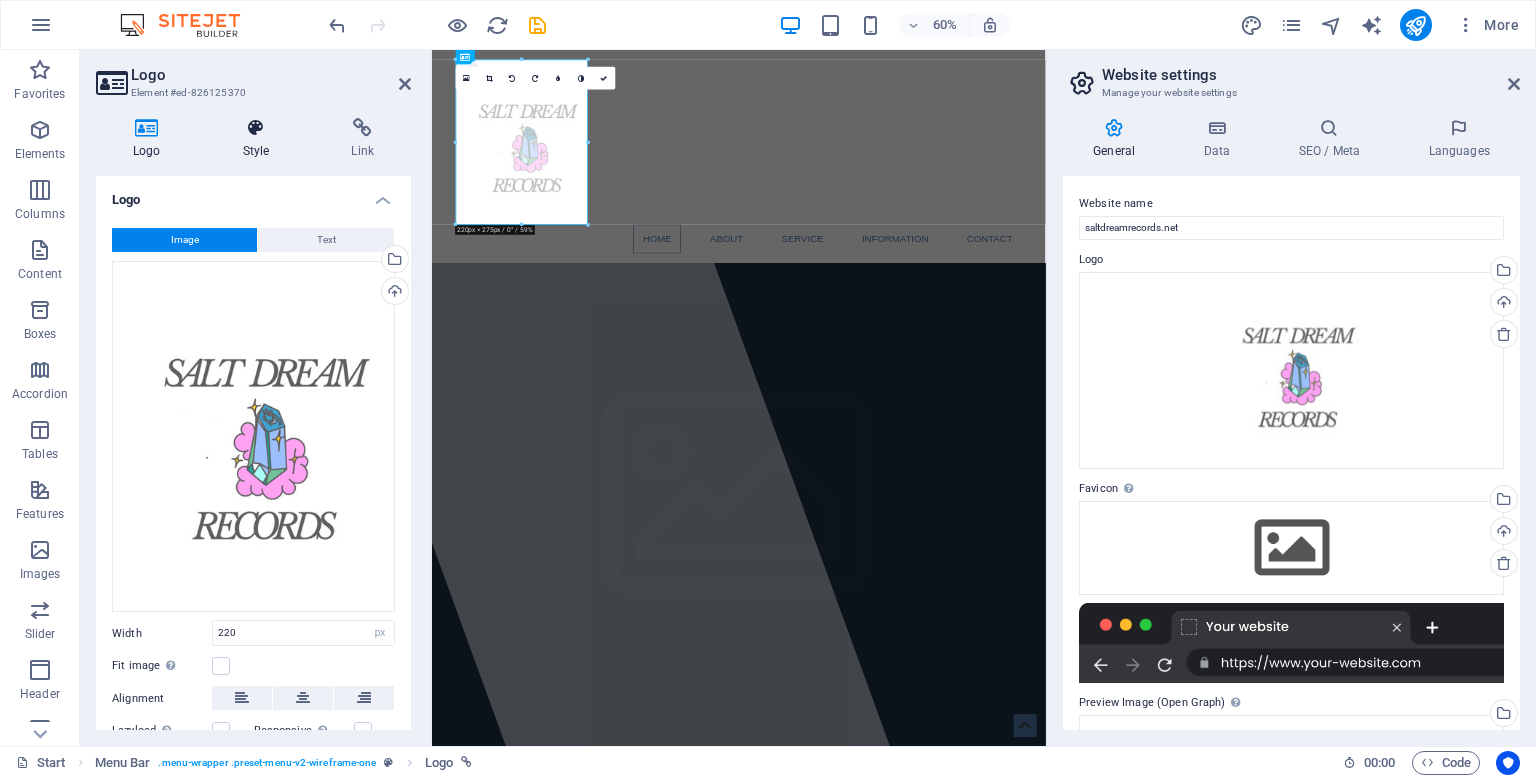 click at bounding box center [256, 128] 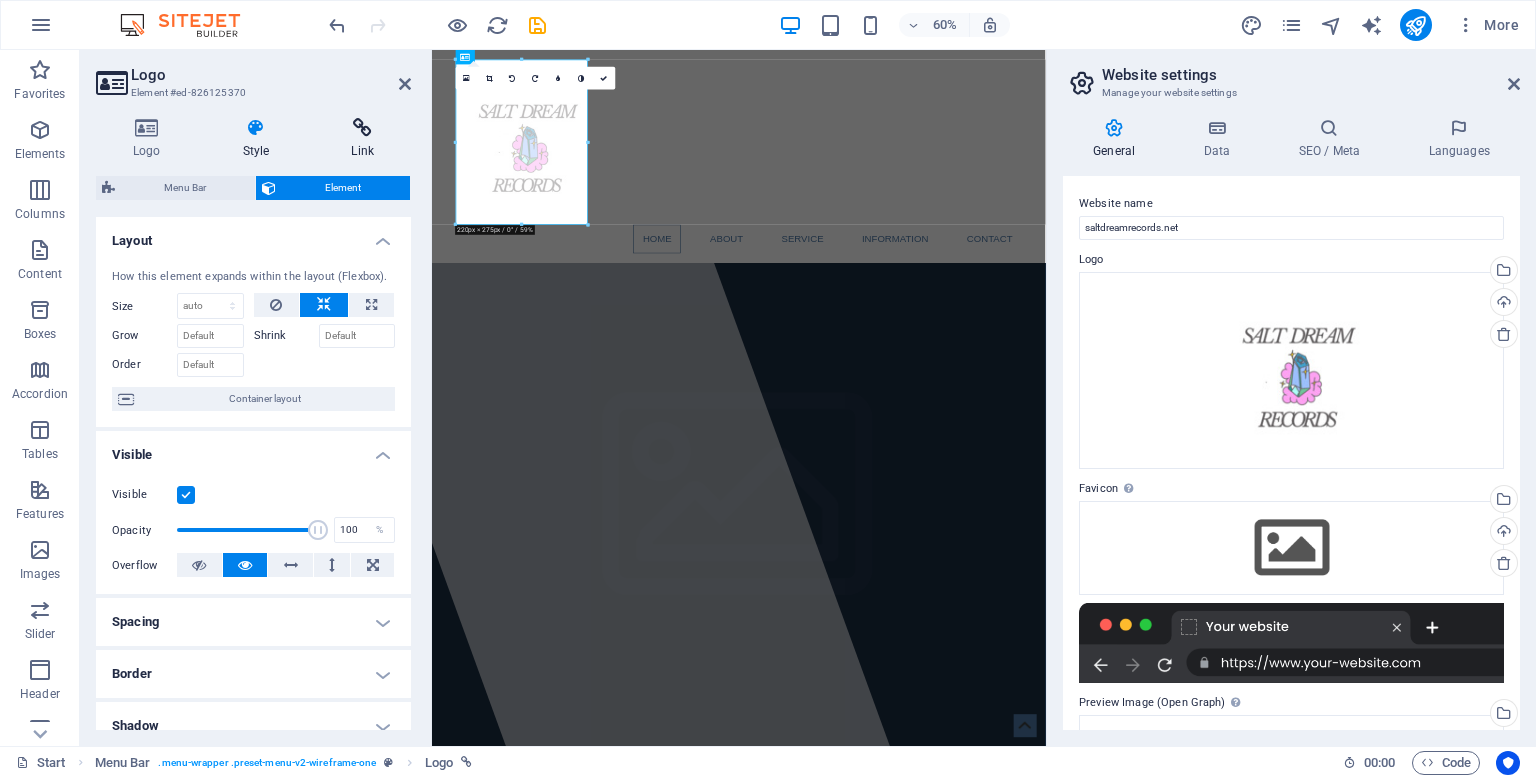 click at bounding box center [362, 128] 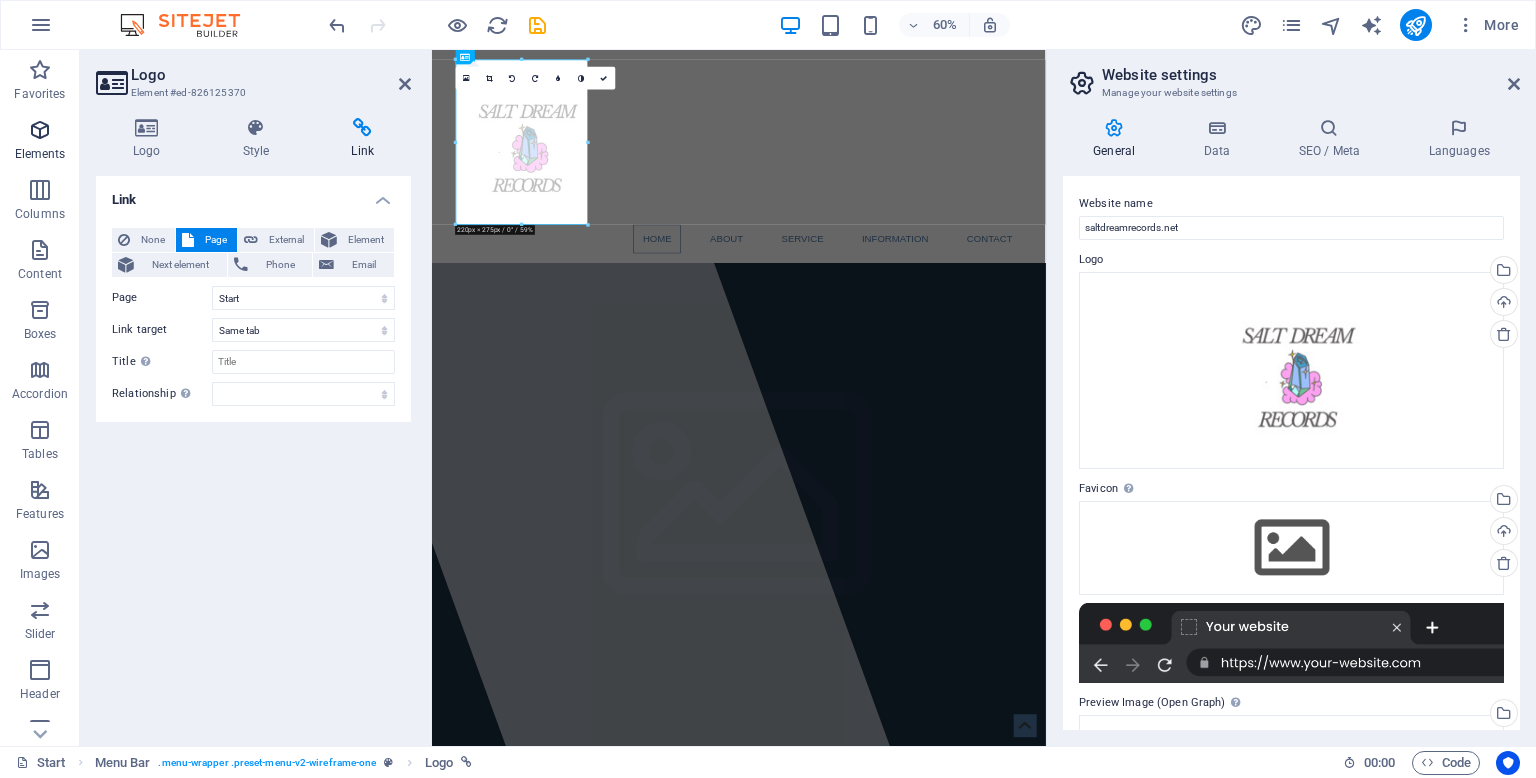 click at bounding box center (40, 130) 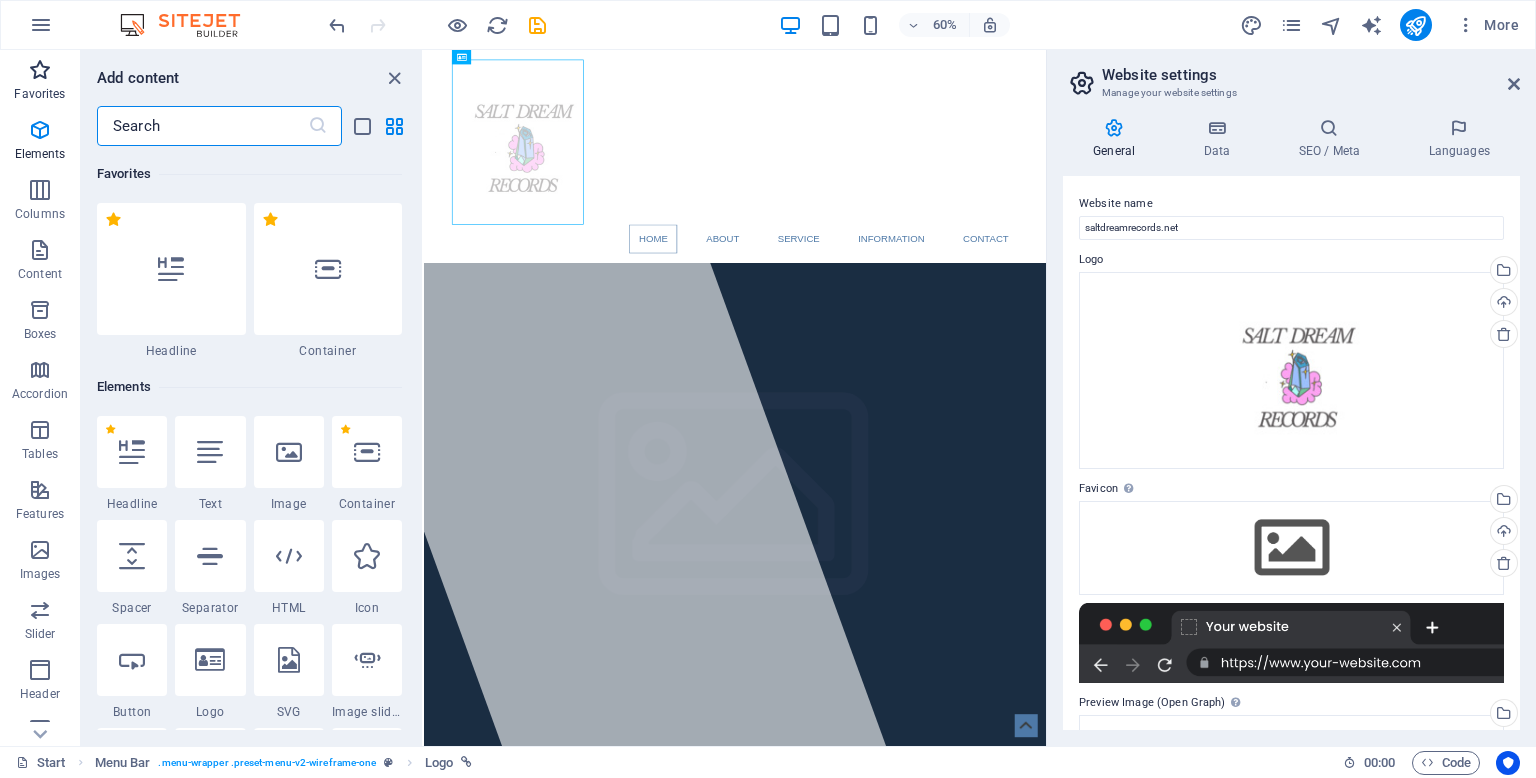 scroll, scrollTop: 212, scrollLeft: 0, axis: vertical 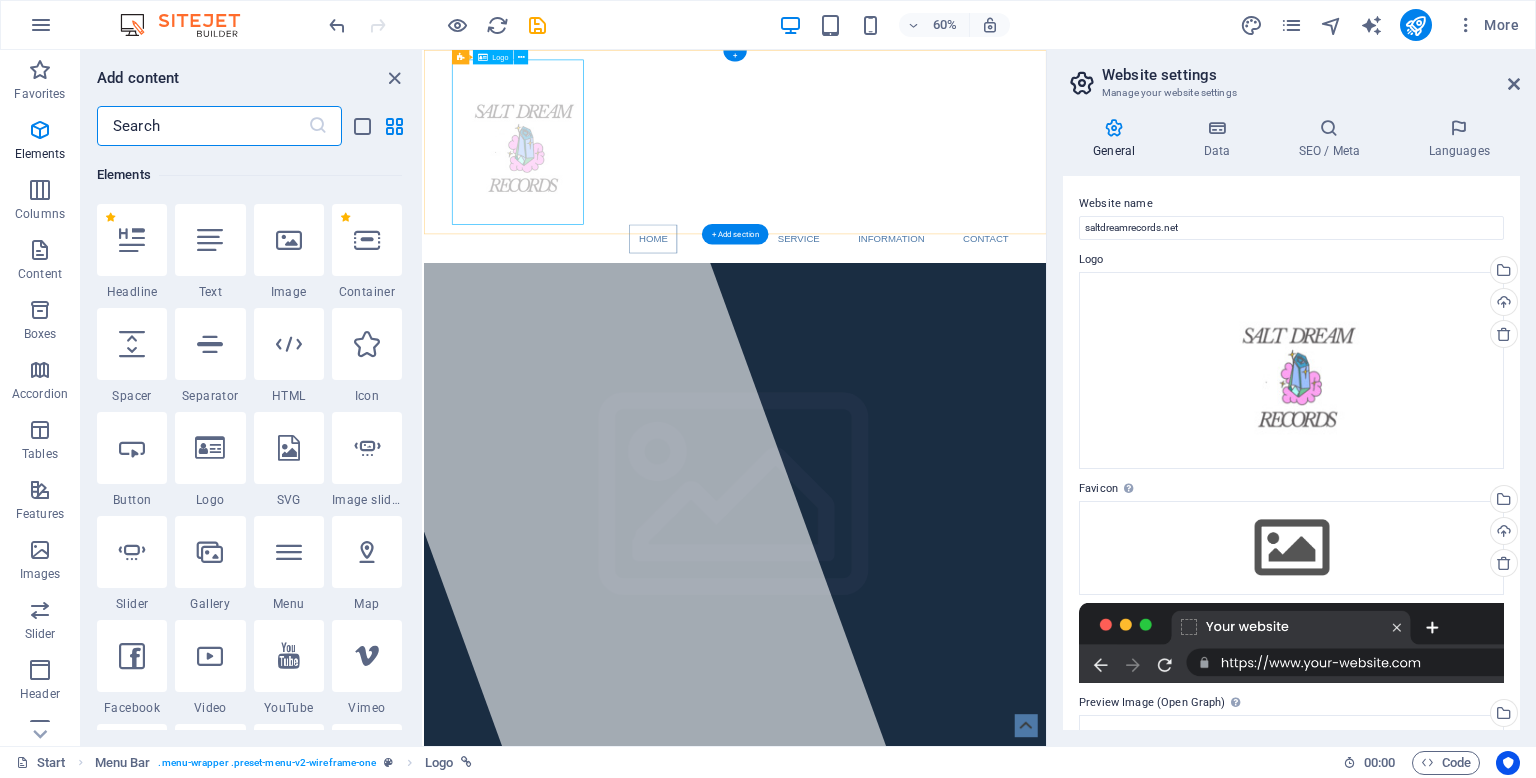 click at bounding box center [943, 203] 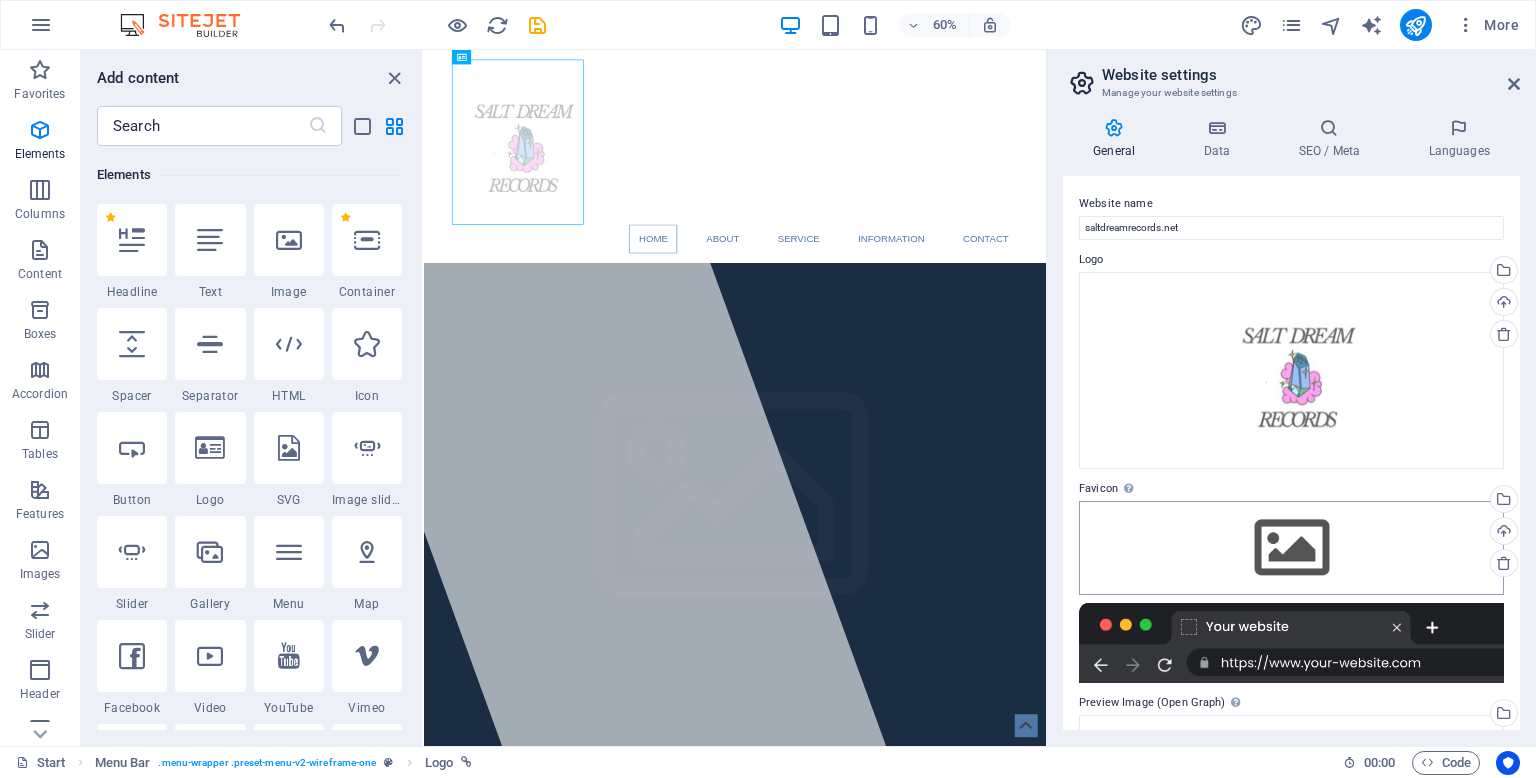scroll, scrollTop: 231, scrollLeft: 0, axis: vertical 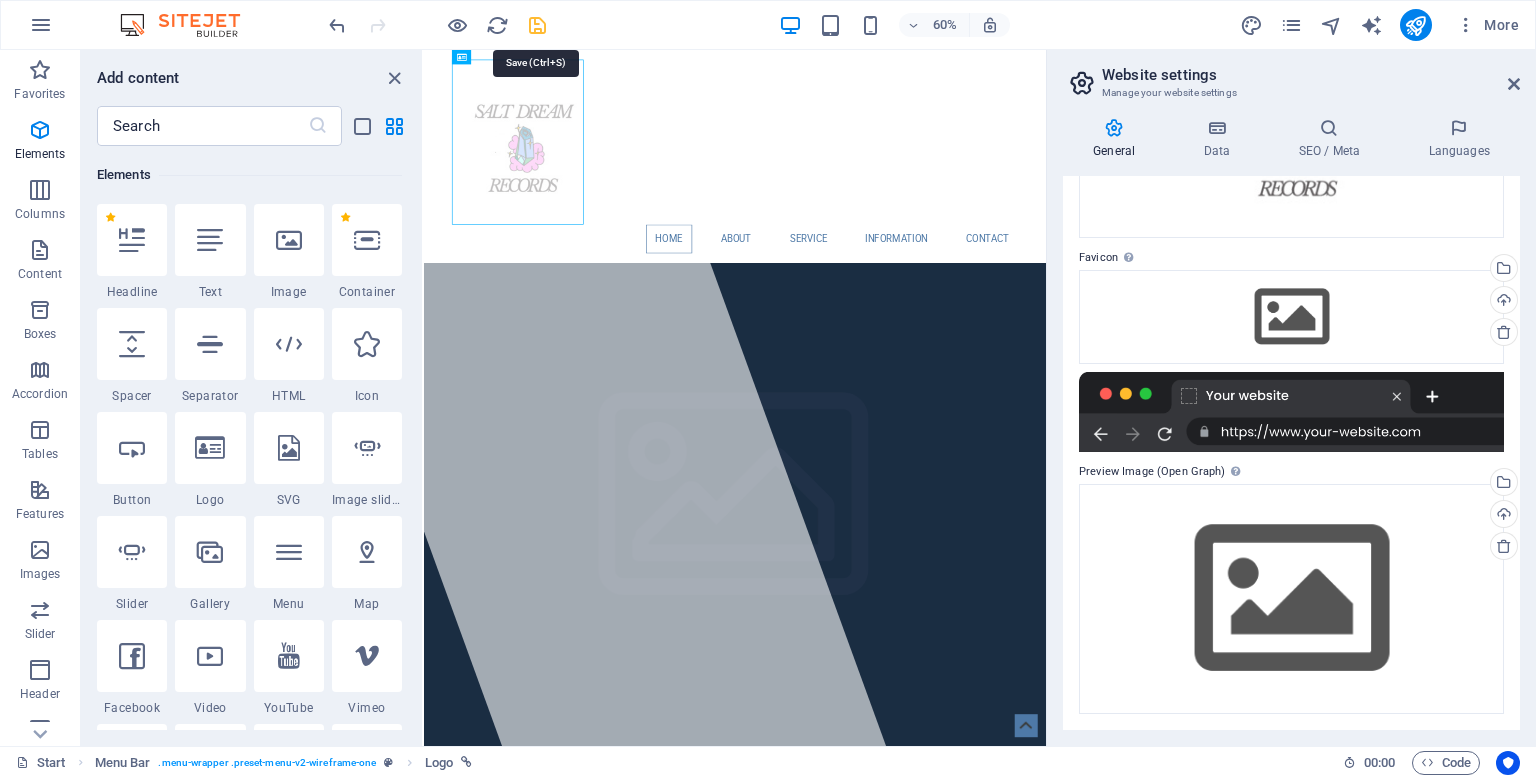 click at bounding box center (537, 25) 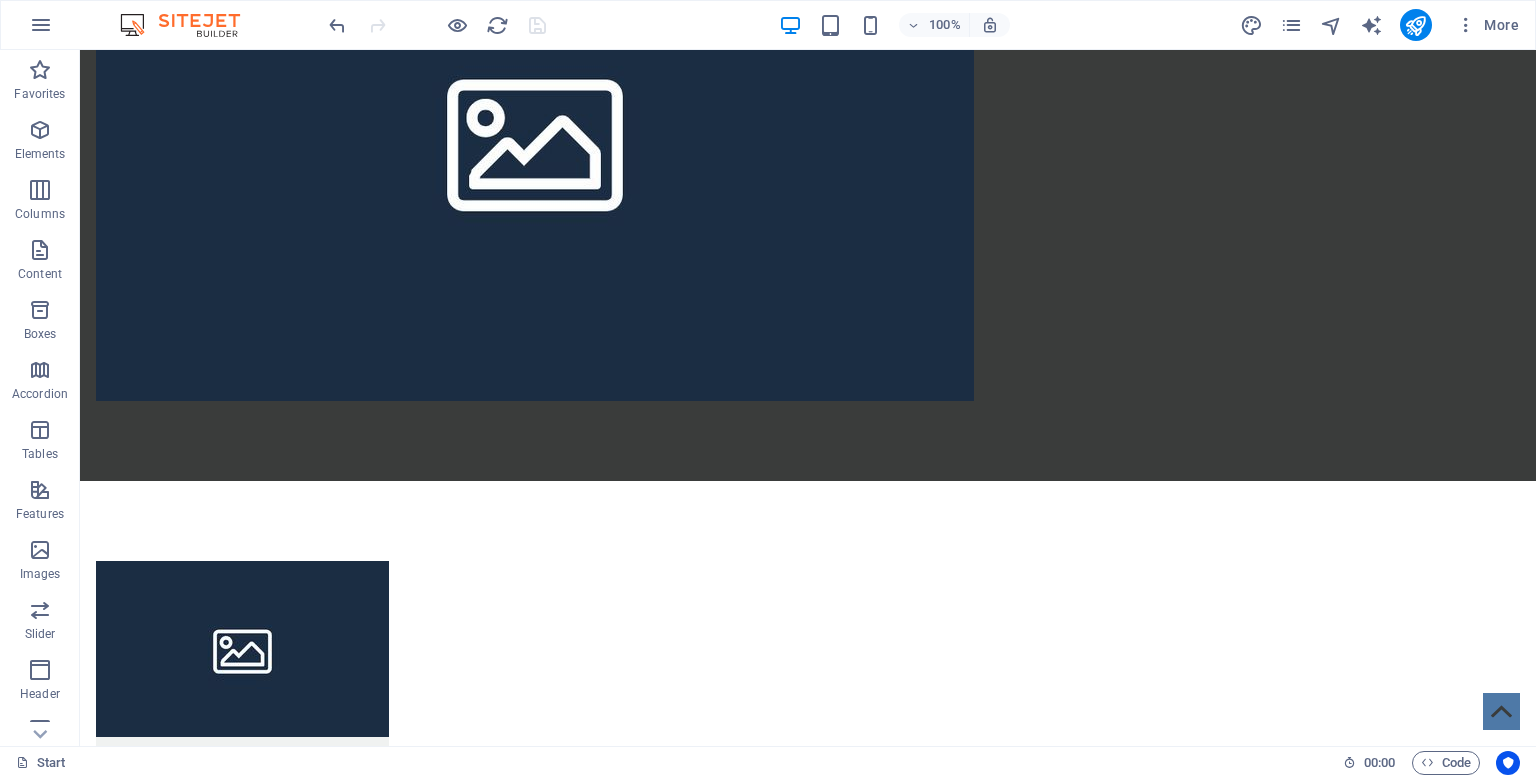 scroll, scrollTop: 0, scrollLeft: 0, axis: both 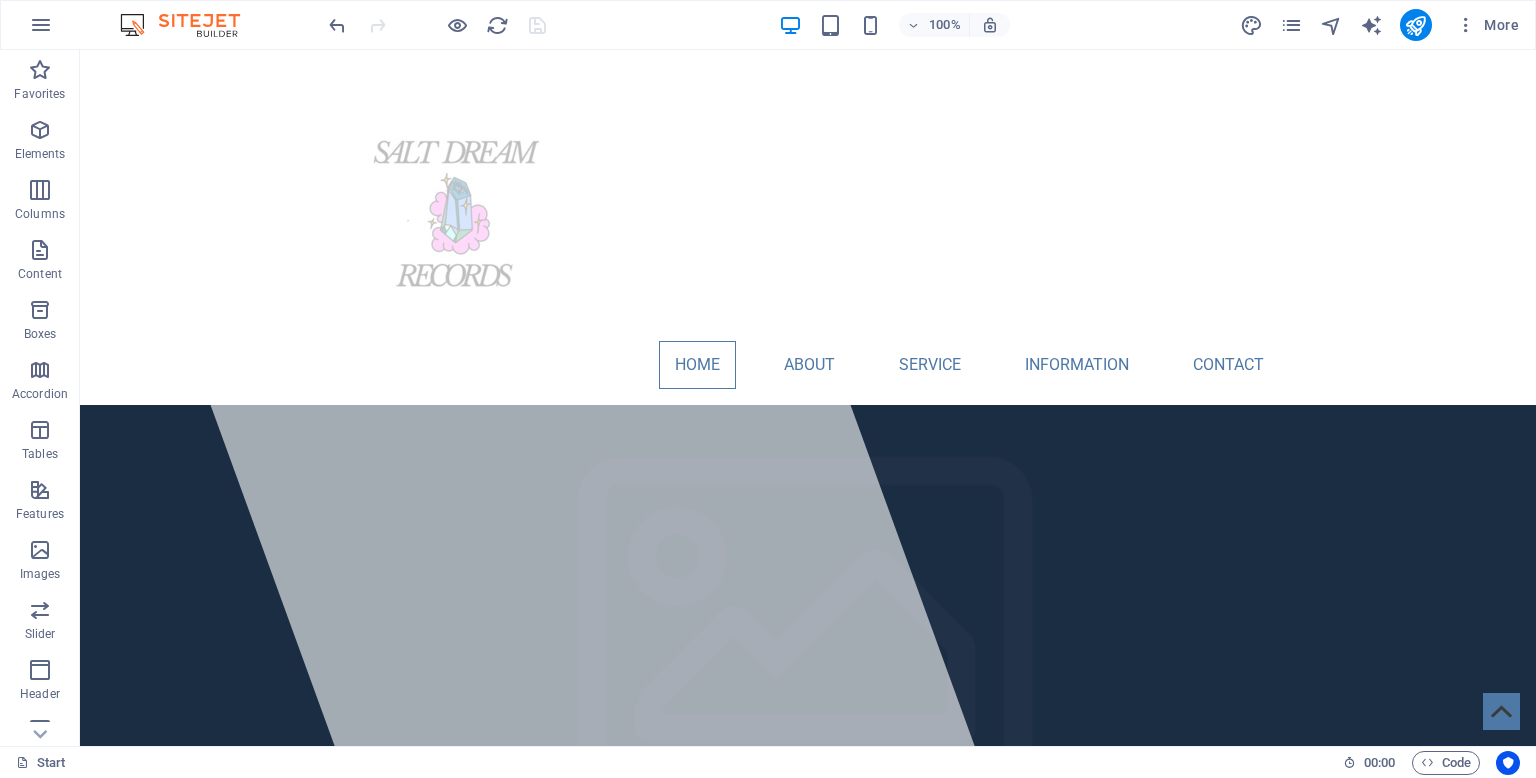 click on "100% More" at bounding box center (768, 25) 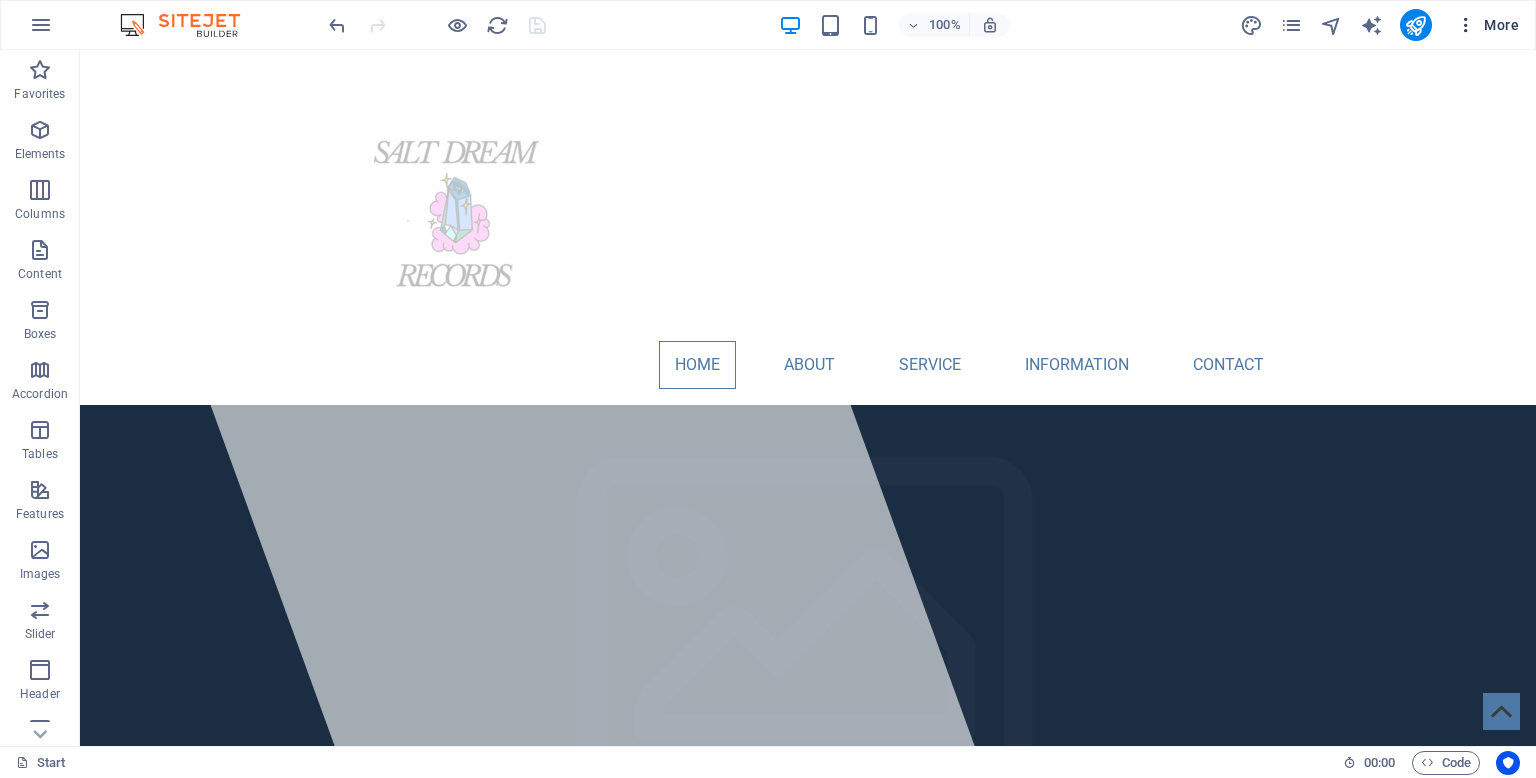 click on "More" at bounding box center [1487, 25] 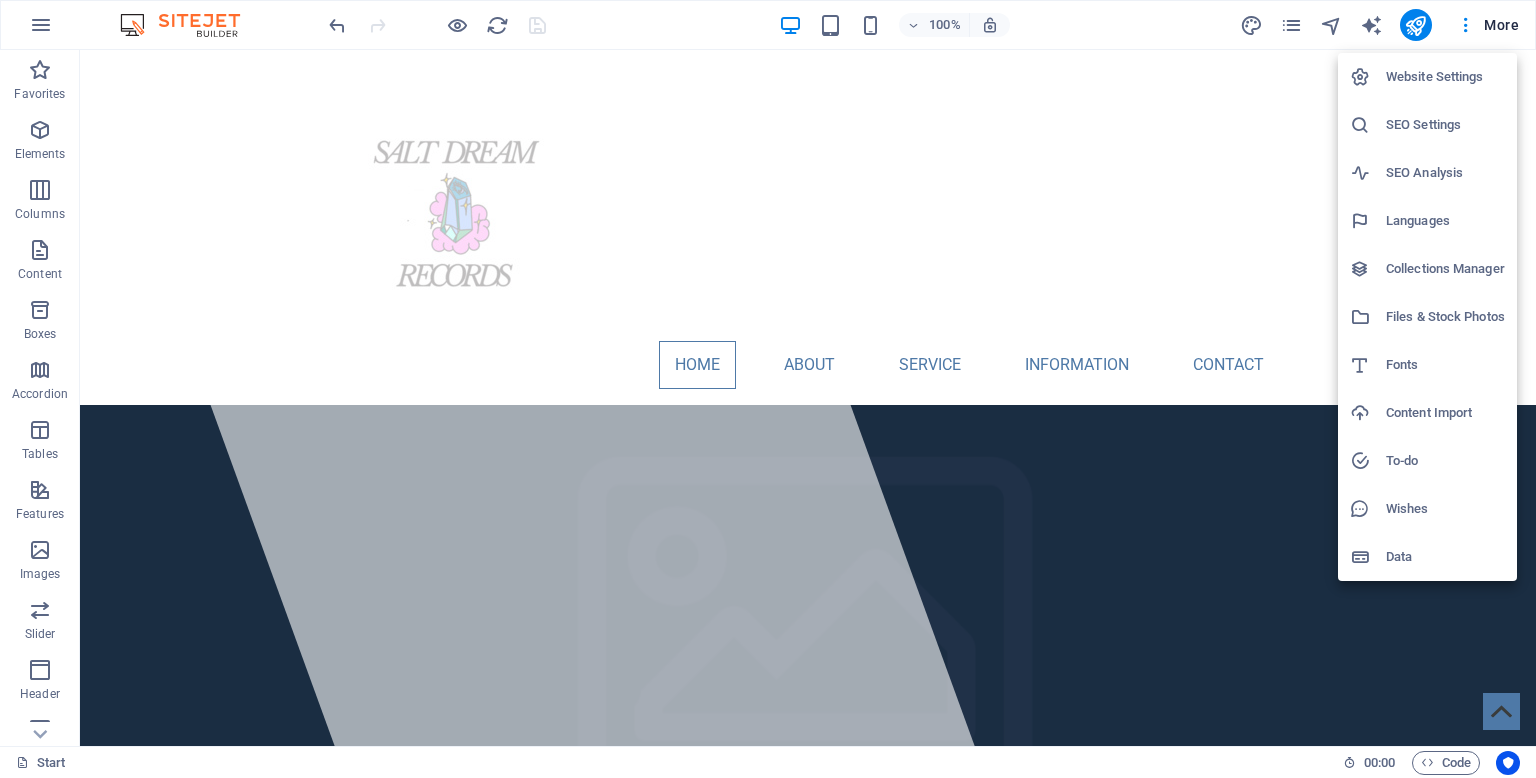 type 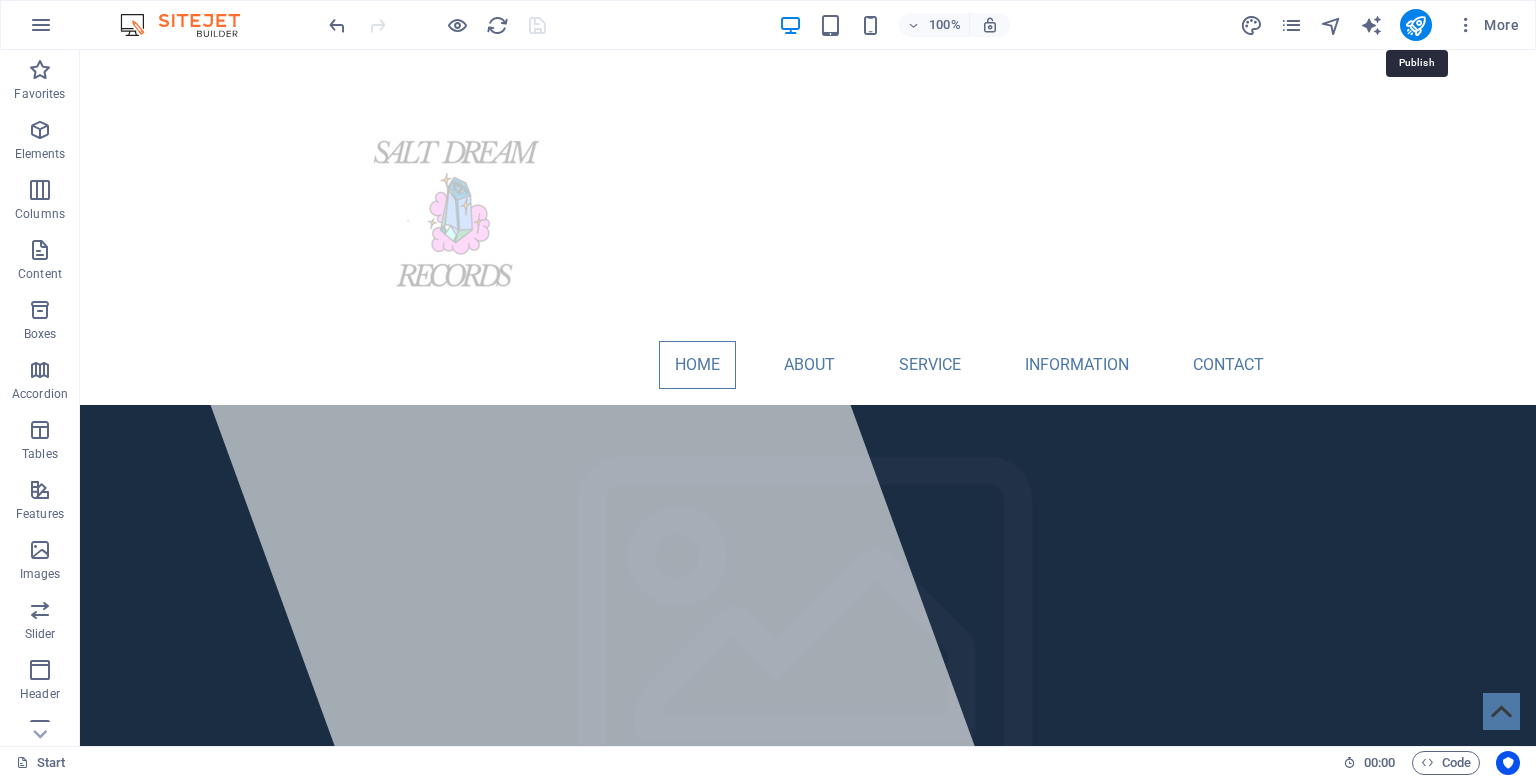 click at bounding box center [1415, 25] 